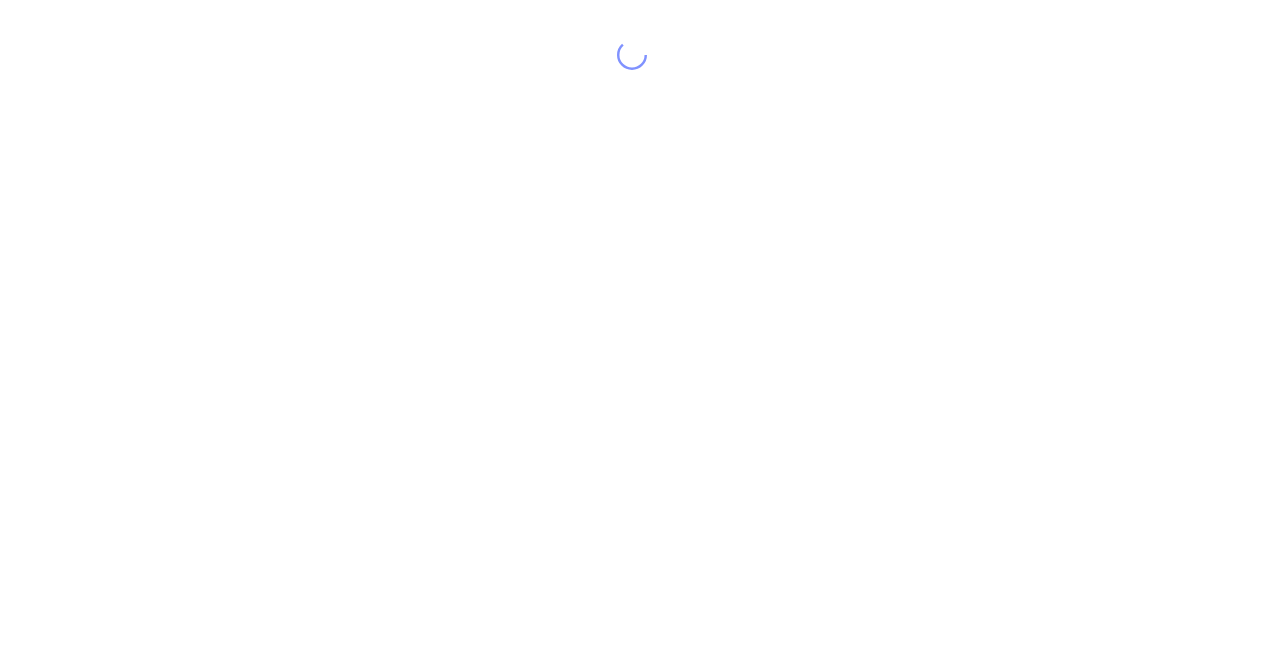 scroll, scrollTop: 0, scrollLeft: 0, axis: both 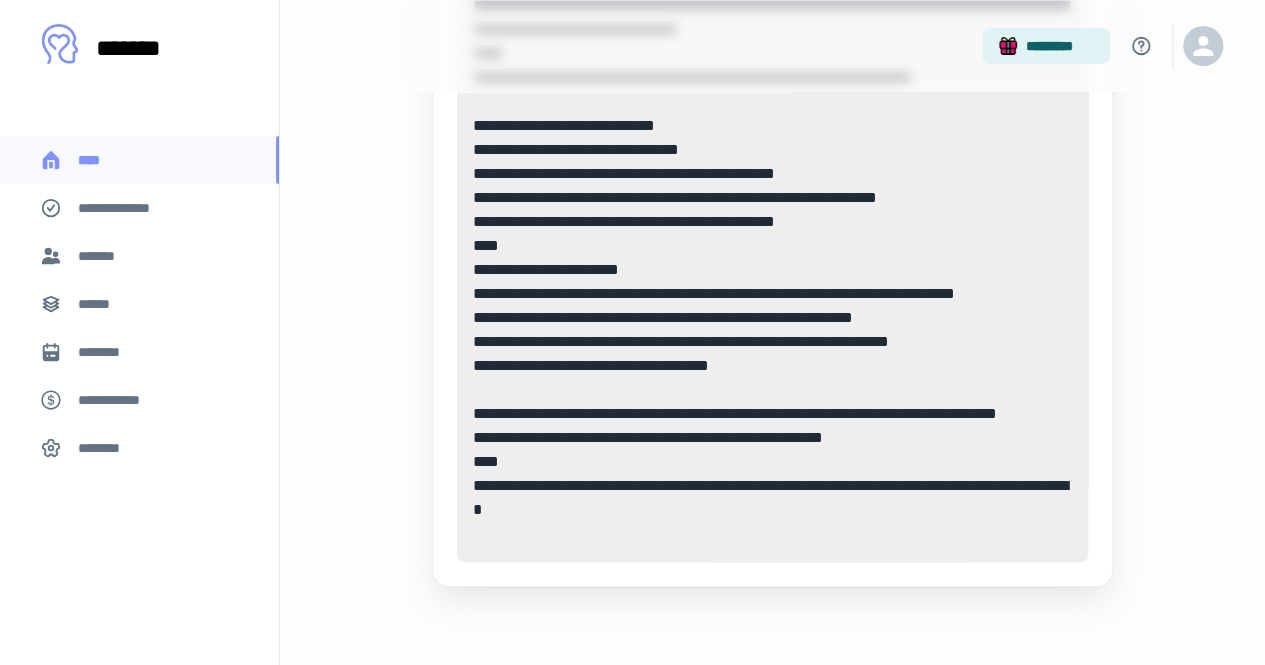 click on "********" at bounding box center (139, 352) 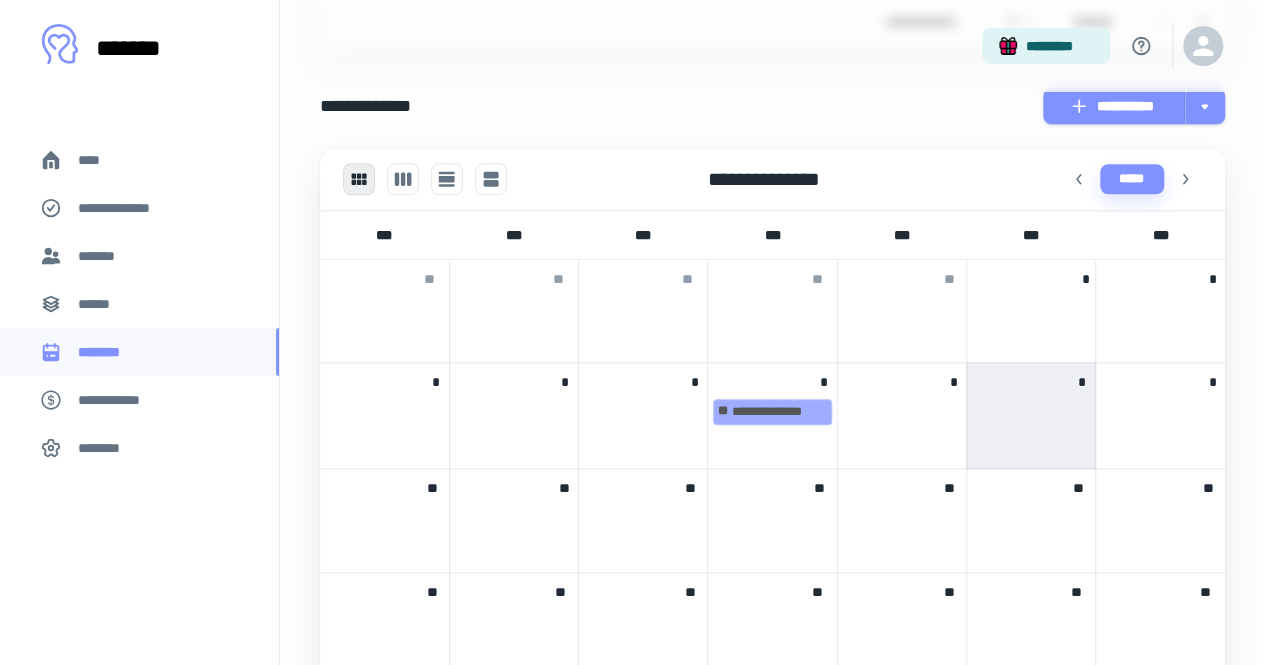 scroll, scrollTop: 852, scrollLeft: 0, axis: vertical 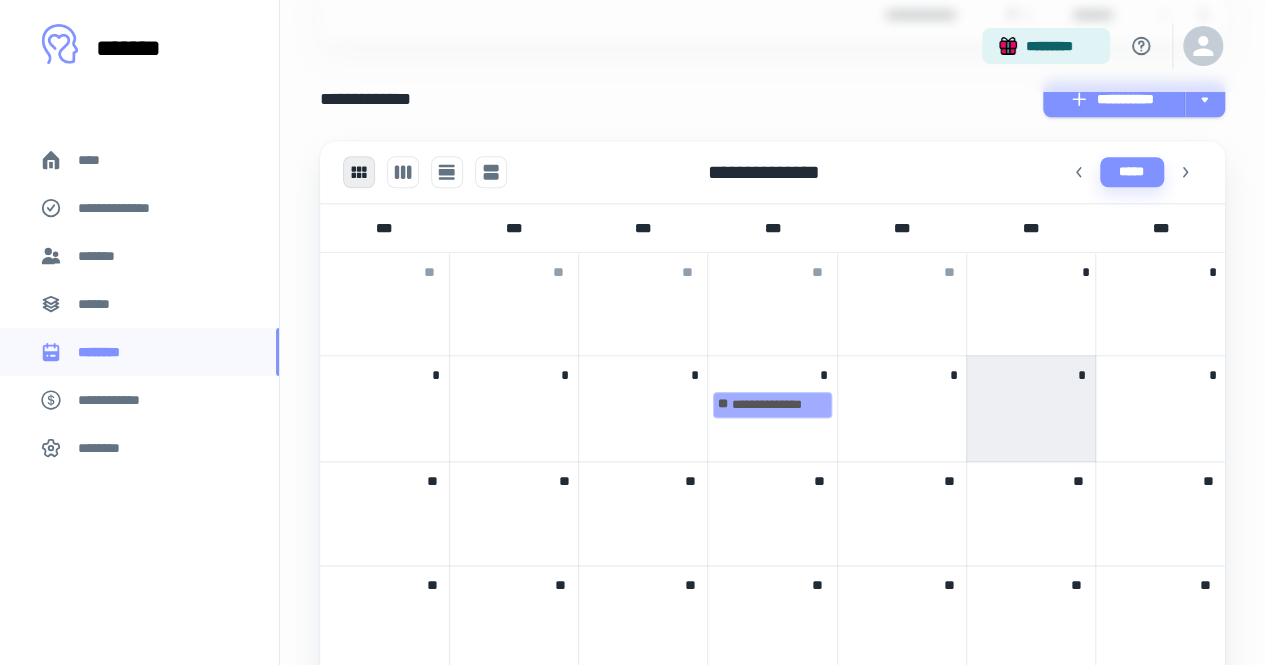 click on "*" at bounding box center (1031, 408) 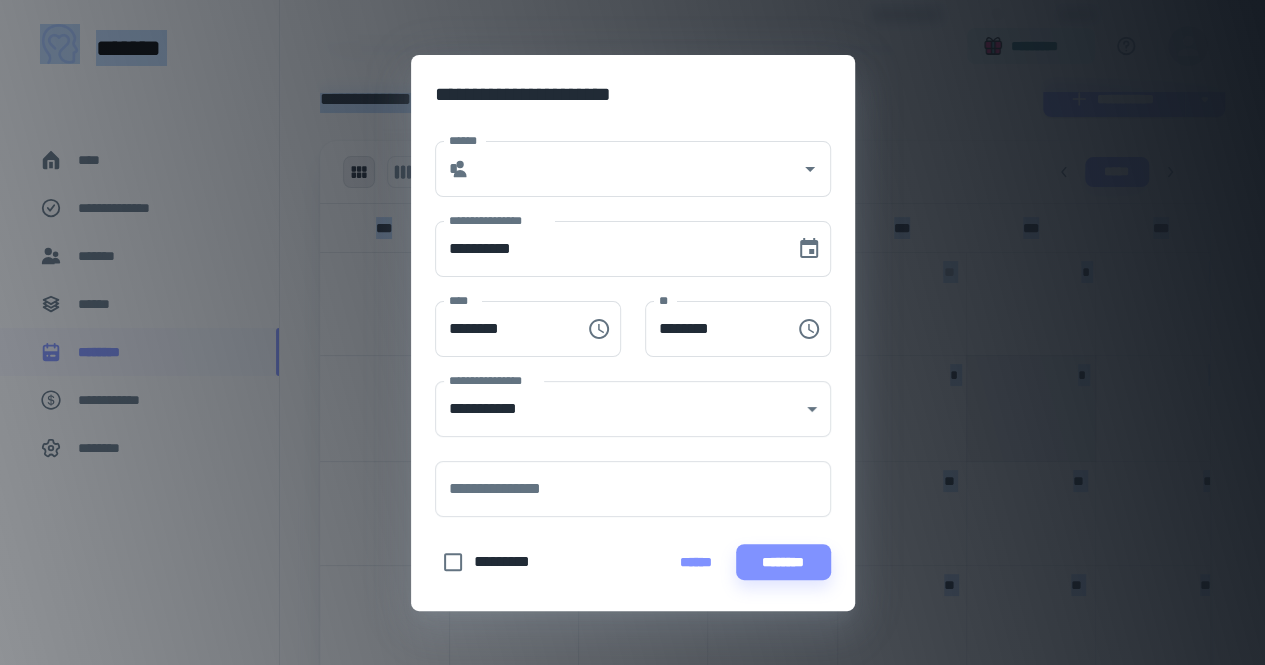 click on "**********" at bounding box center [632, 332] 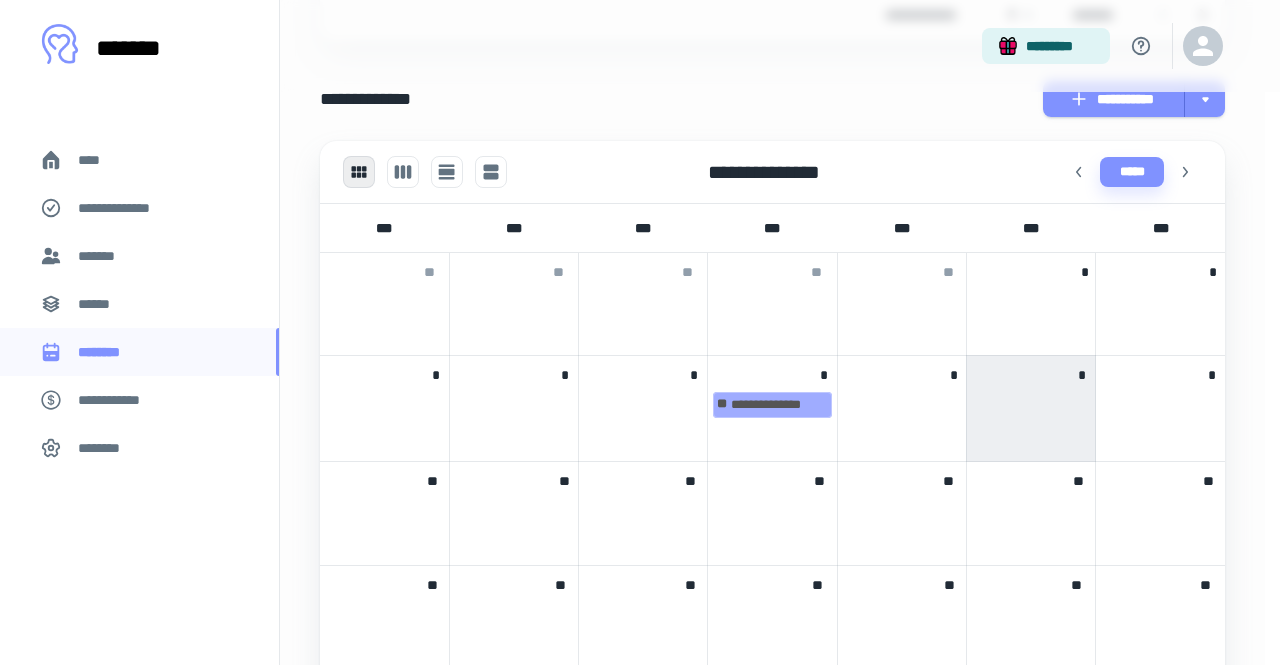 click on "**********" at bounding box center [640, 332] 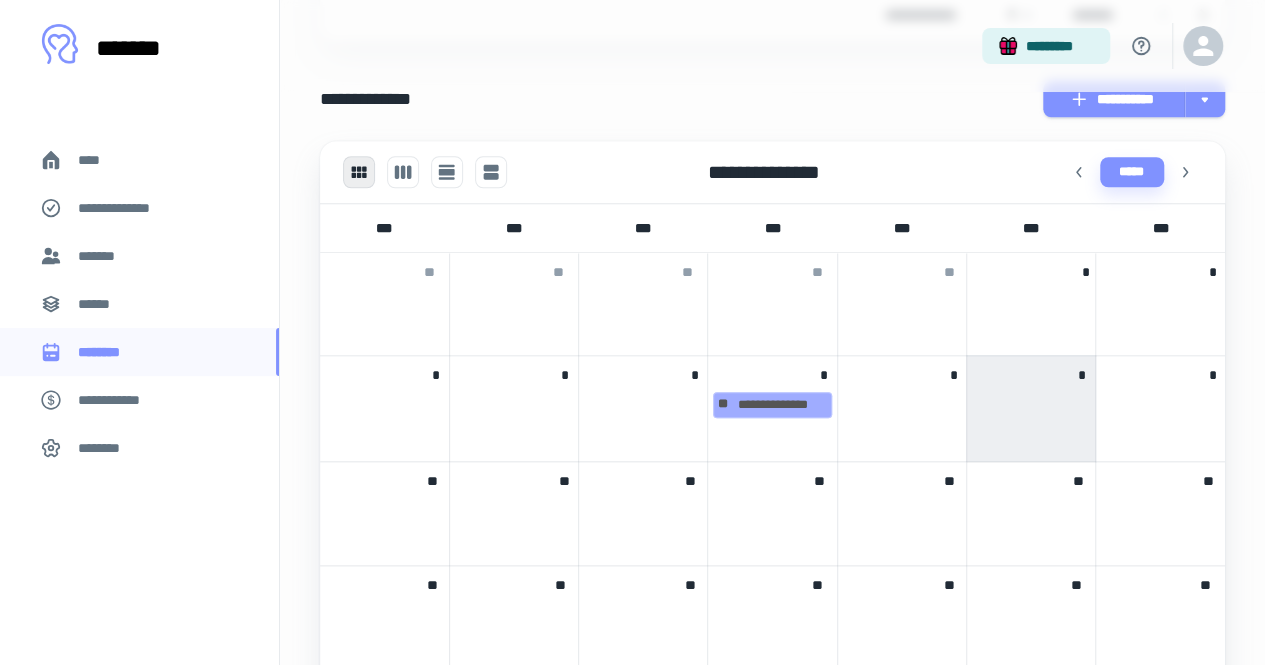 click on "*" at bounding box center (1031, 408) 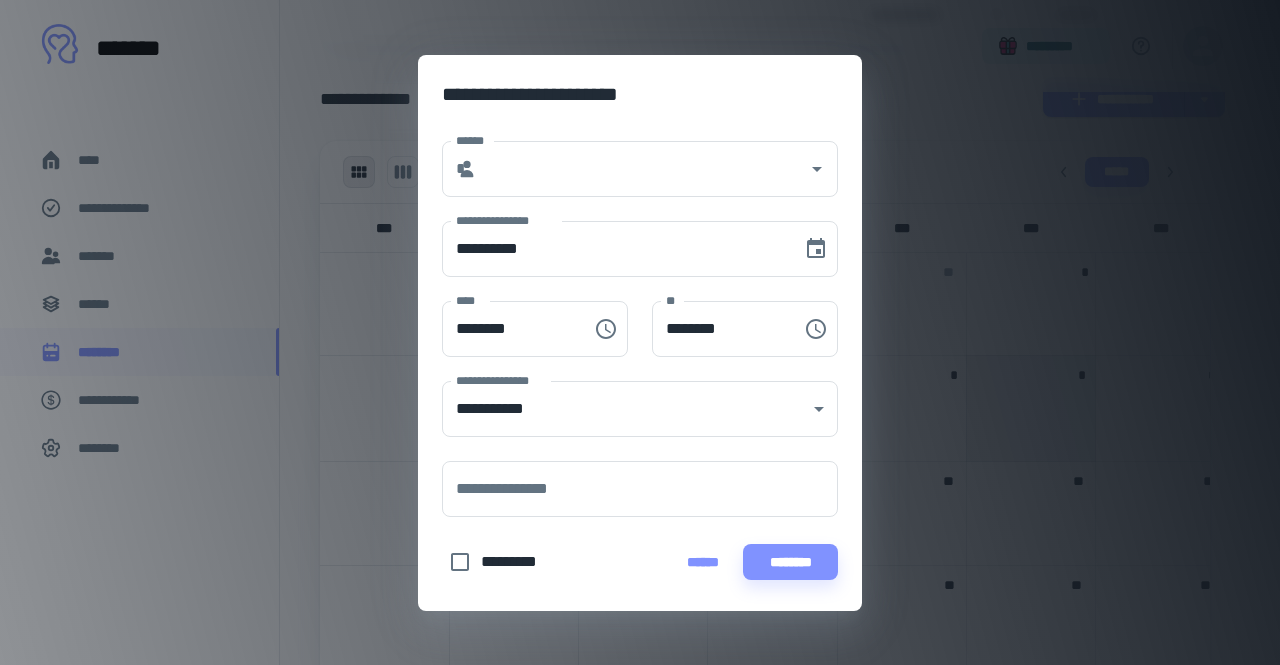 click on "**********" at bounding box center (640, 332) 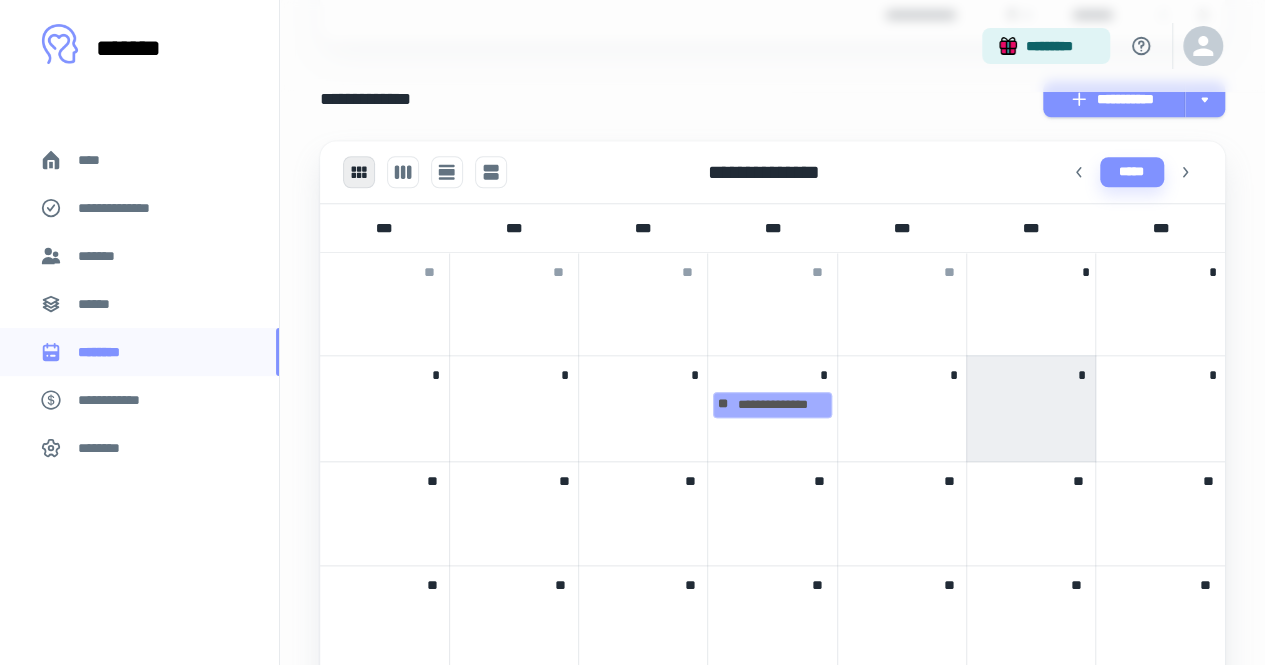click on "*" at bounding box center [1031, 408] 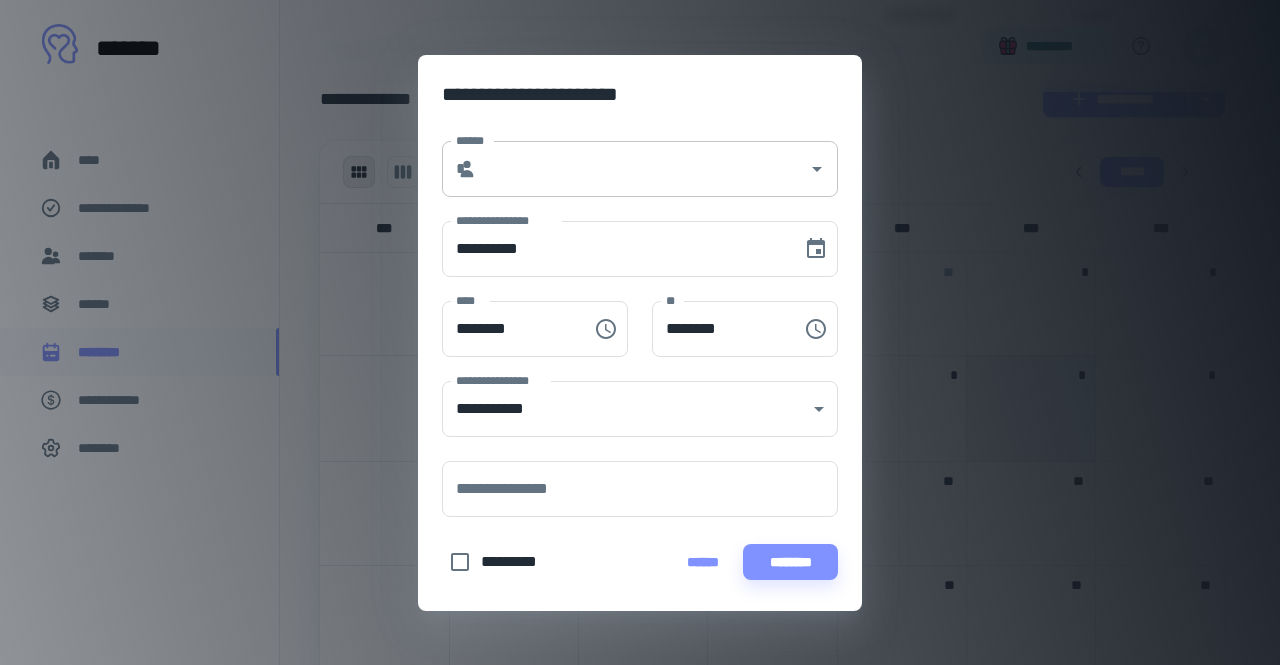 click on "* ******" at bounding box center [640, 169] 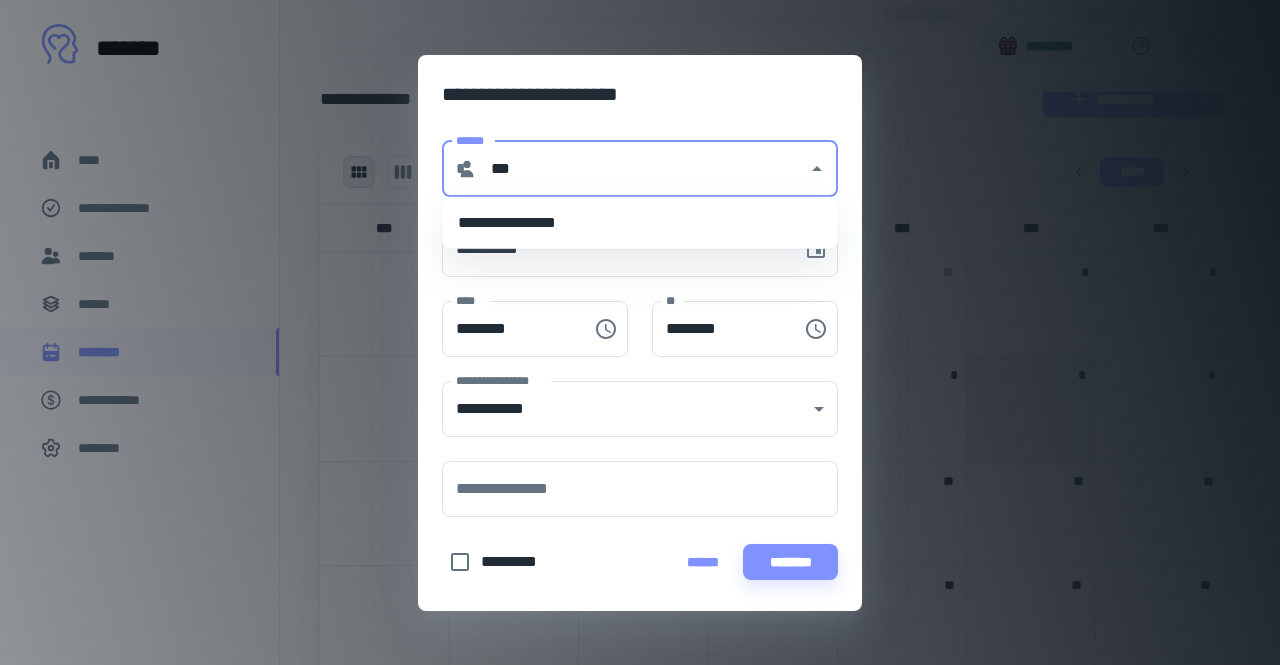 type on "**********" 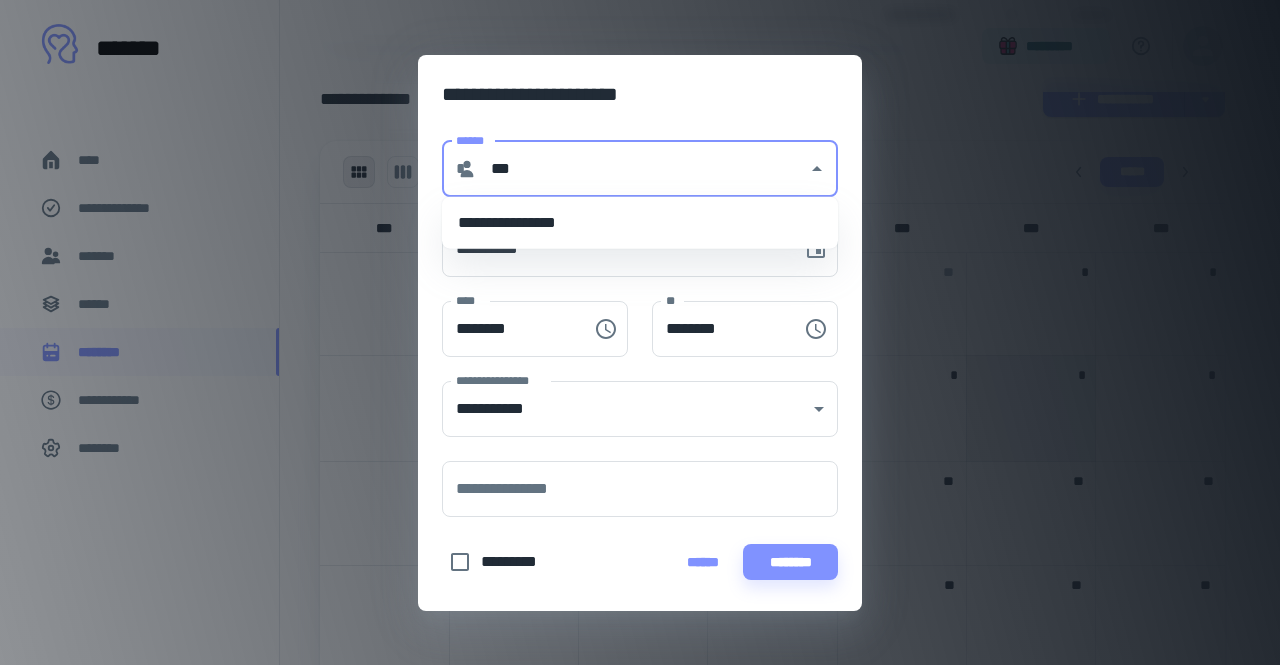 type on "**" 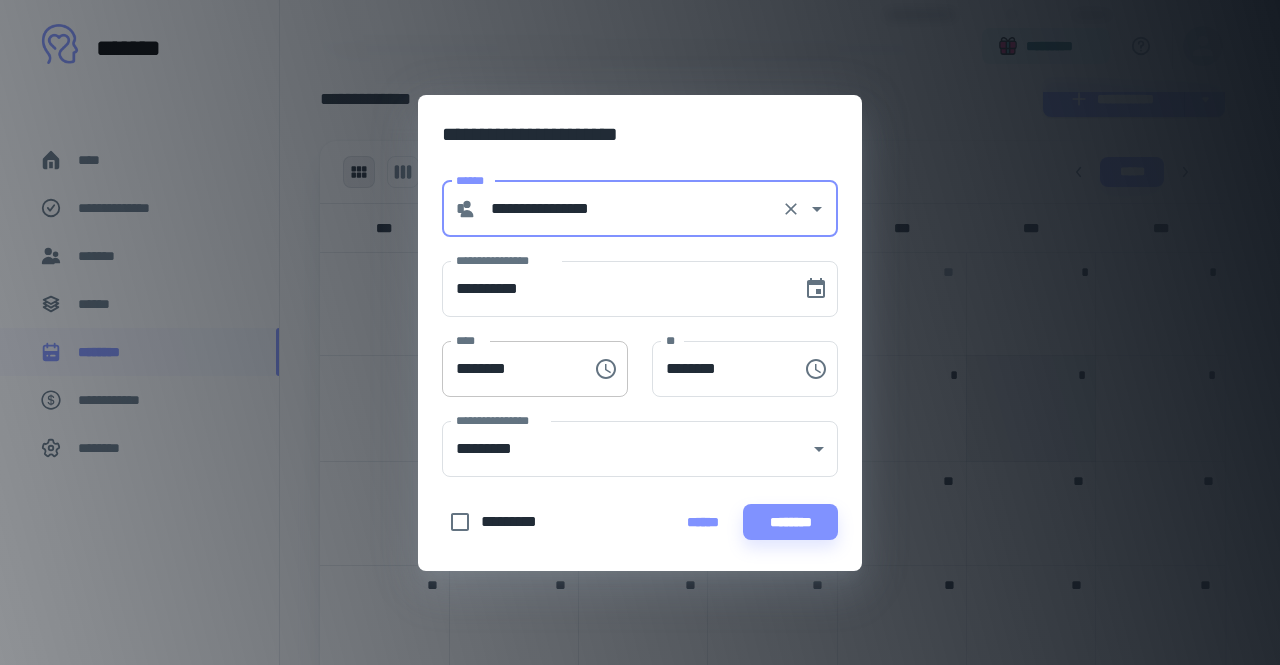 type on "**********" 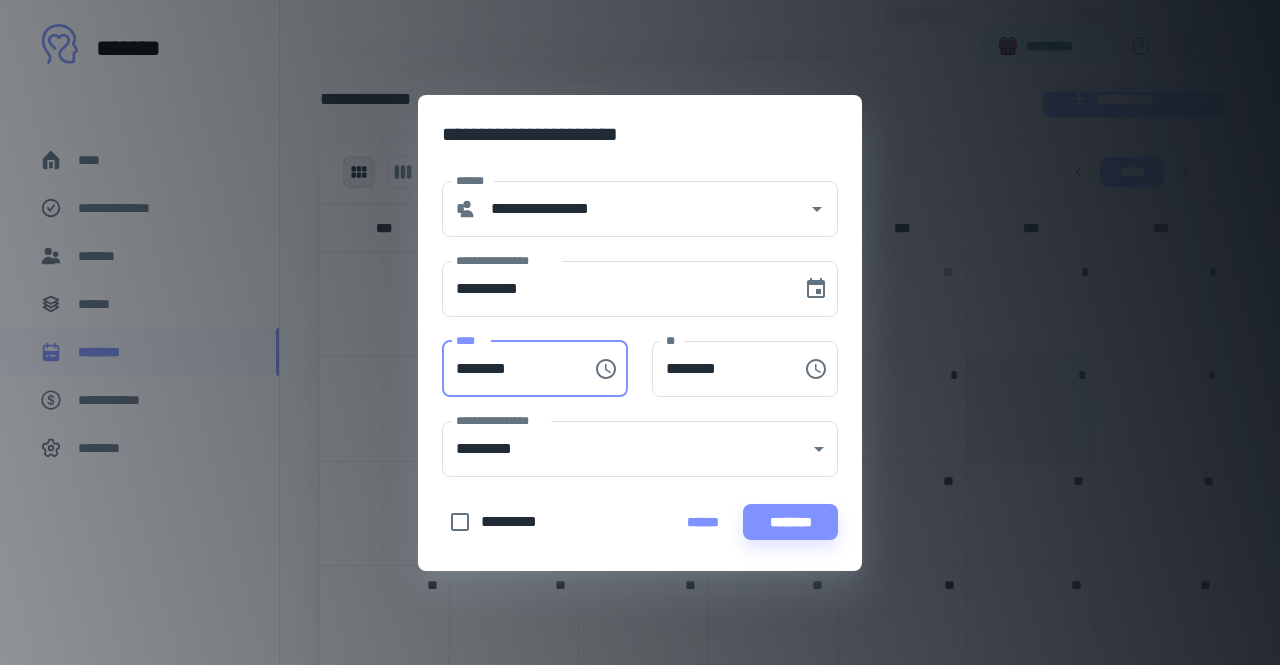 click on "********" at bounding box center [510, 369] 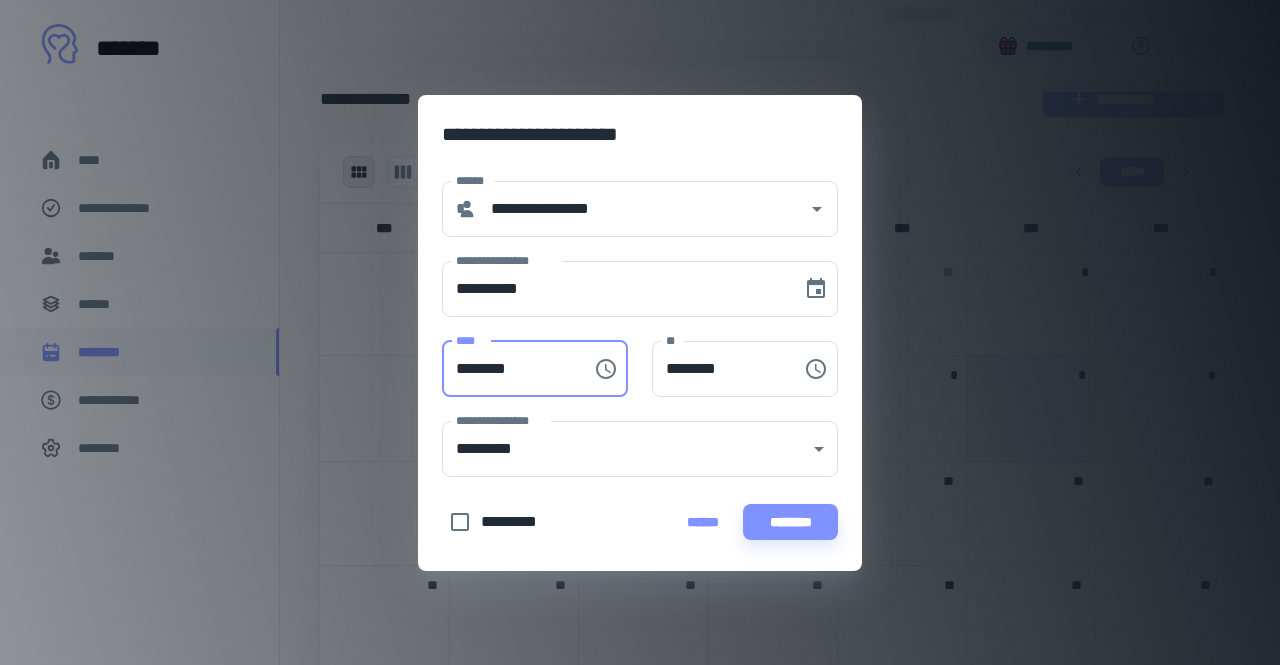 type on "********" 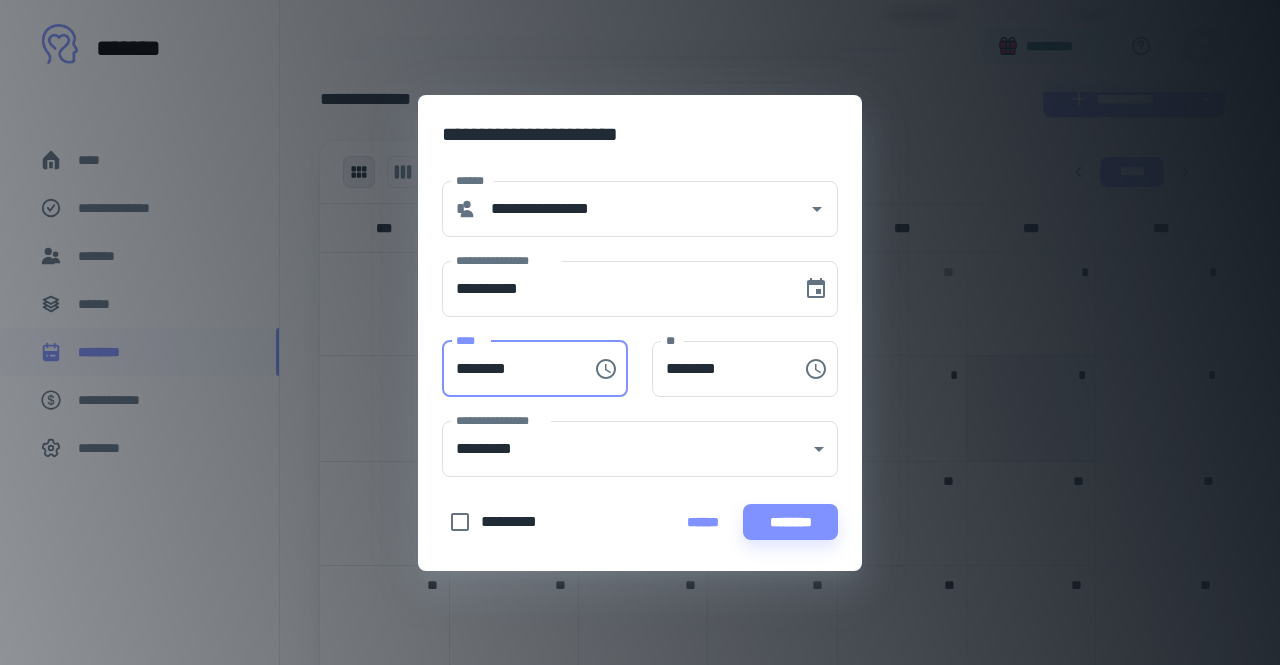 type on "********" 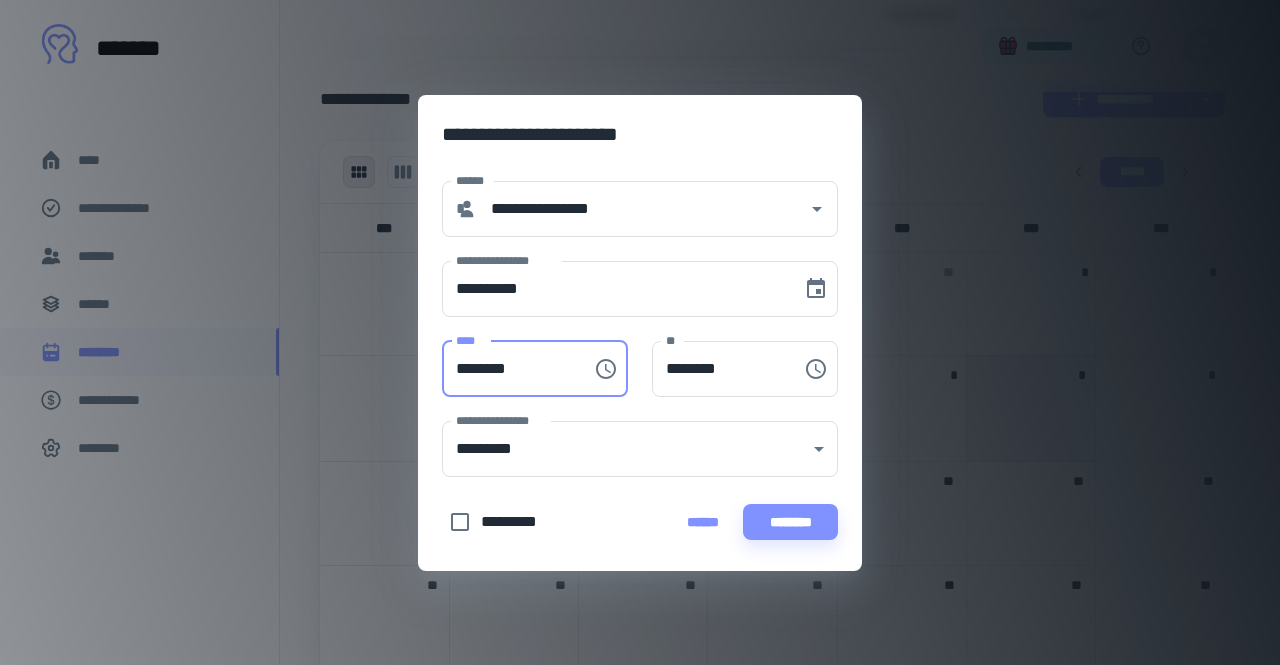 type on "********" 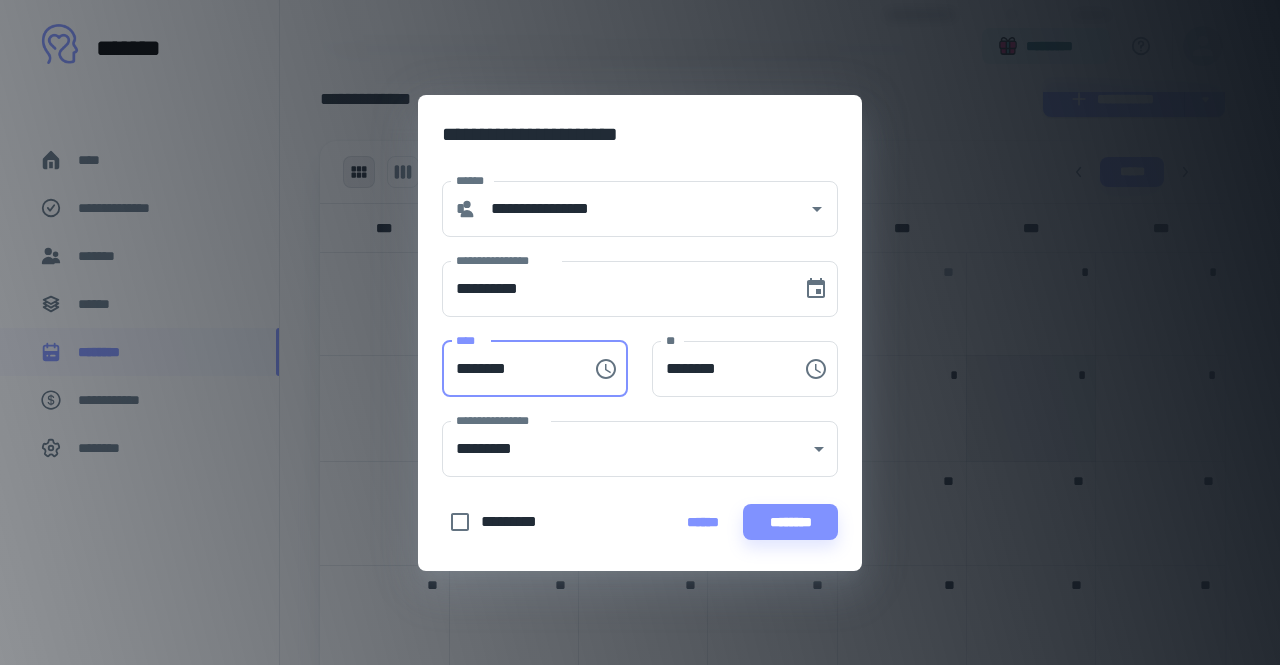 type on "********" 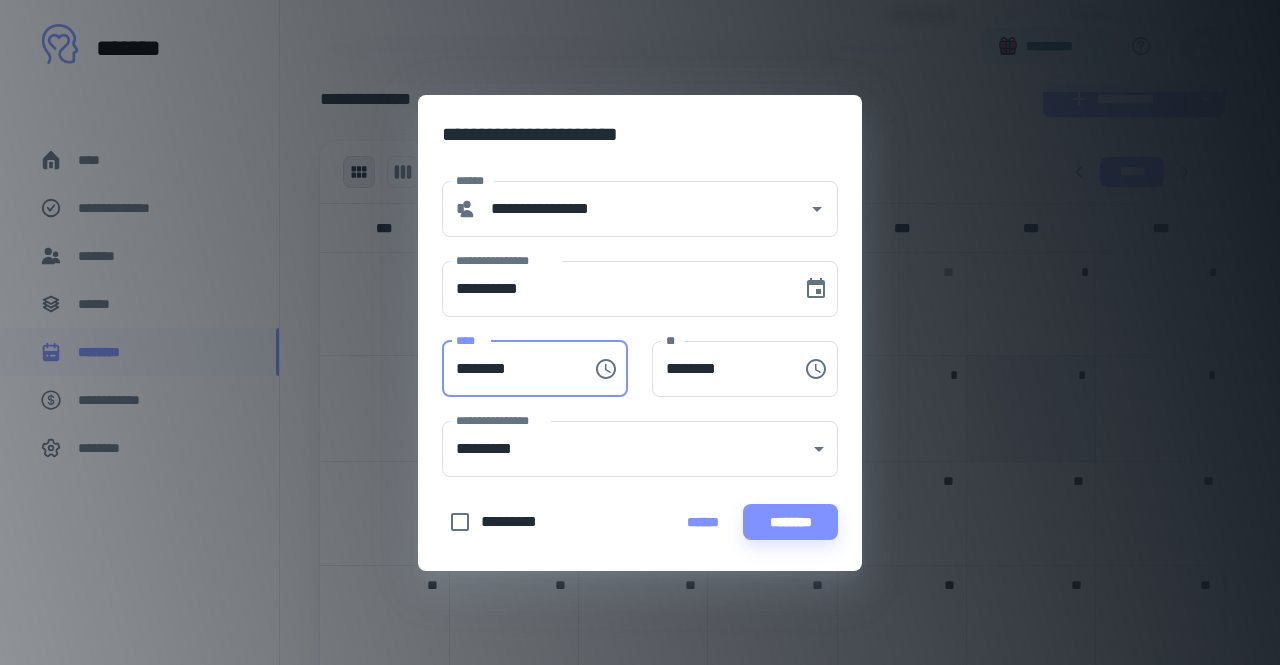type on "********" 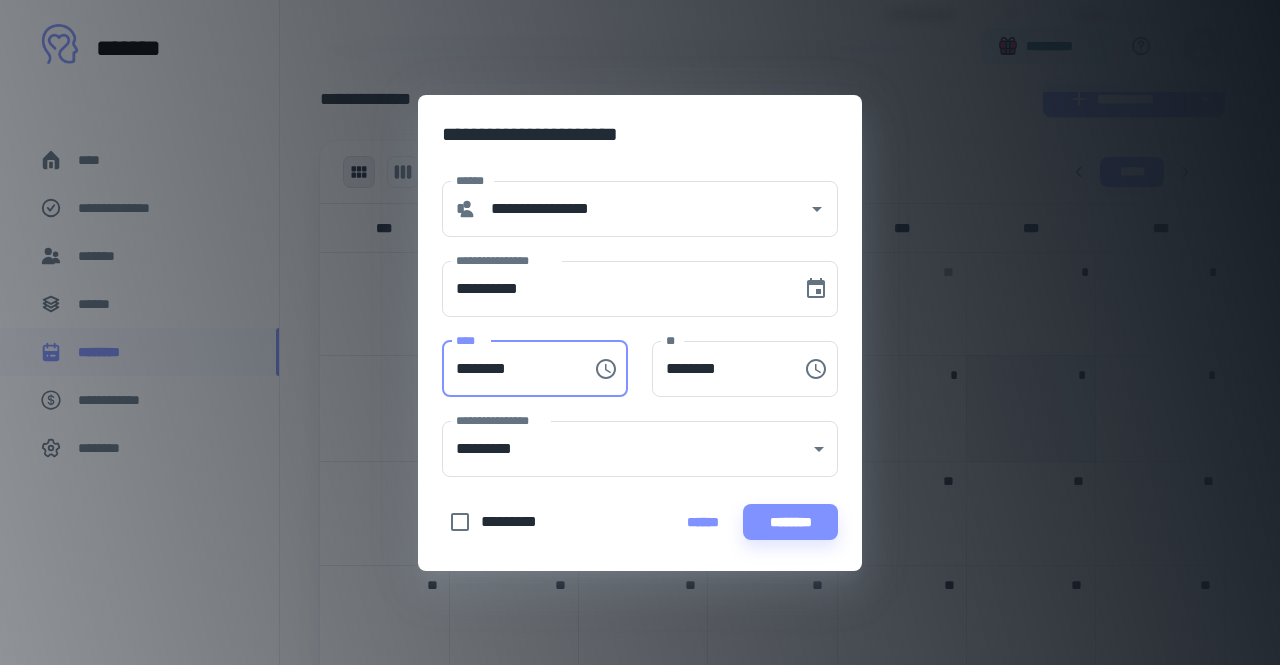 type on "********" 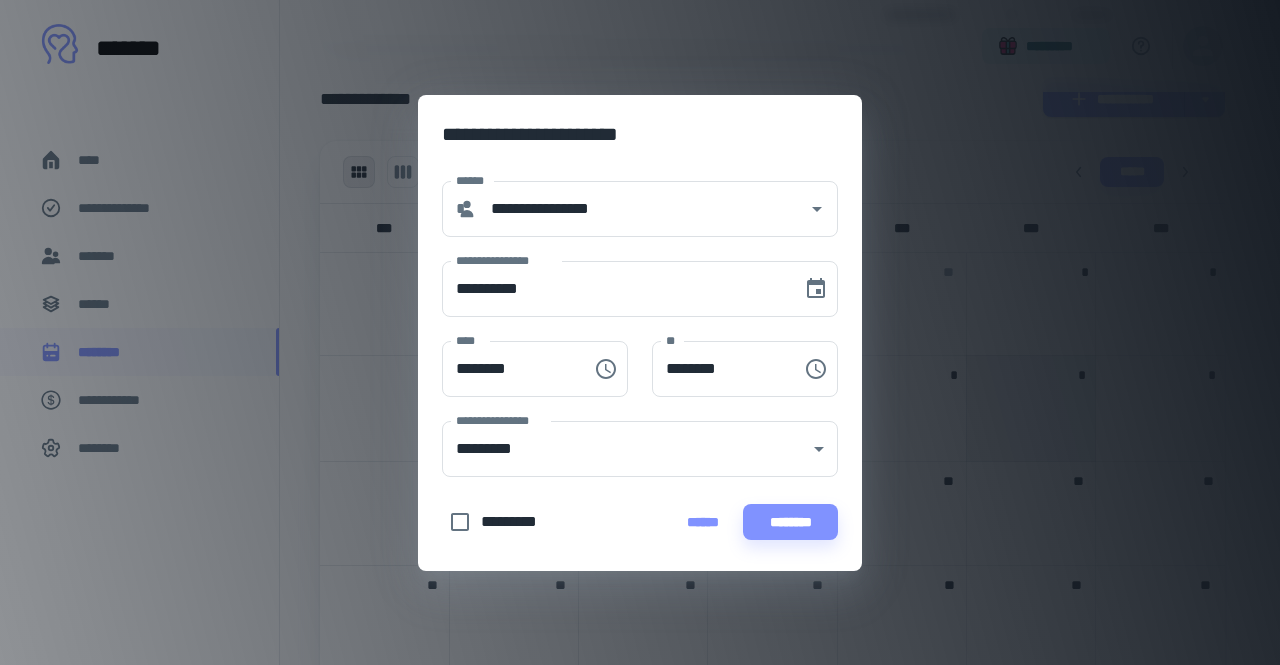 click on "********* ****** ********" at bounding box center [640, 522] 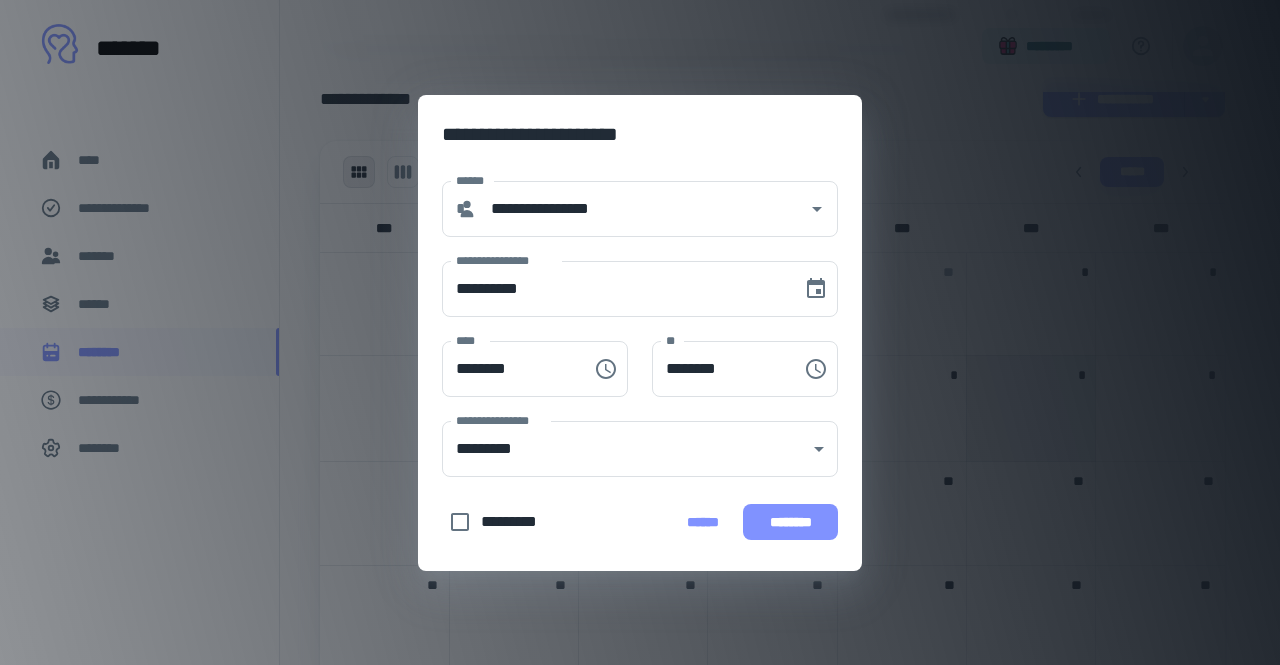 click on "********" at bounding box center [790, 522] 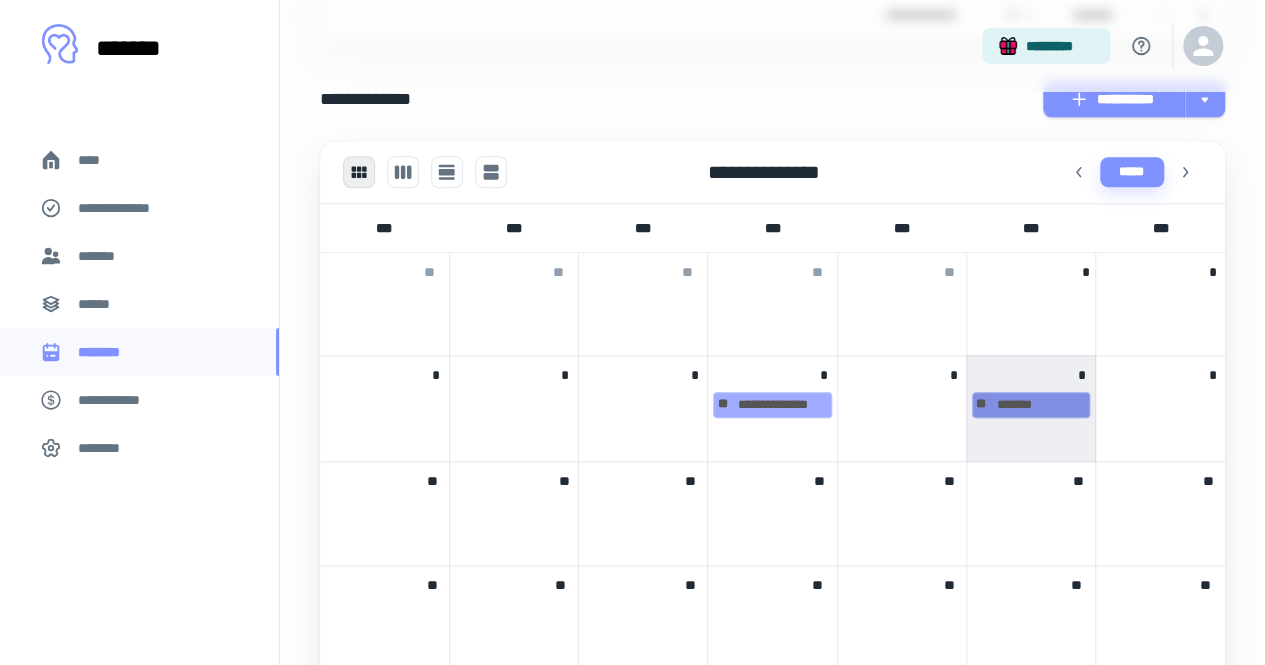 click on "** *******" at bounding box center [1031, 405] 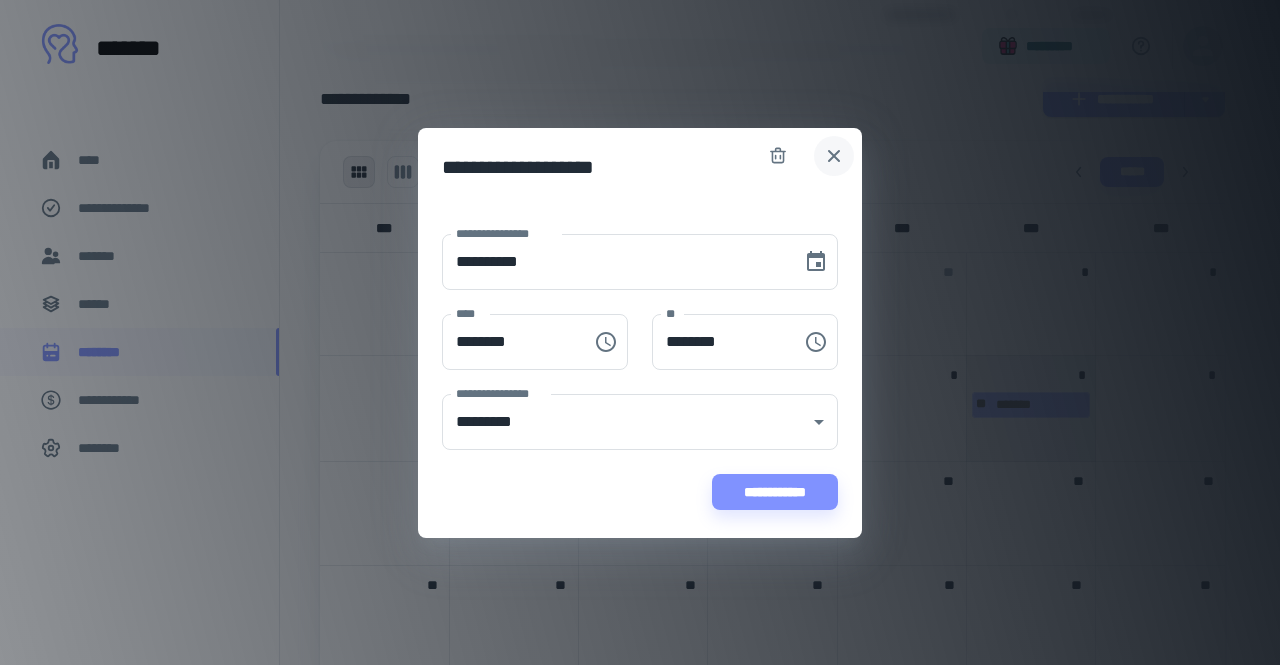click 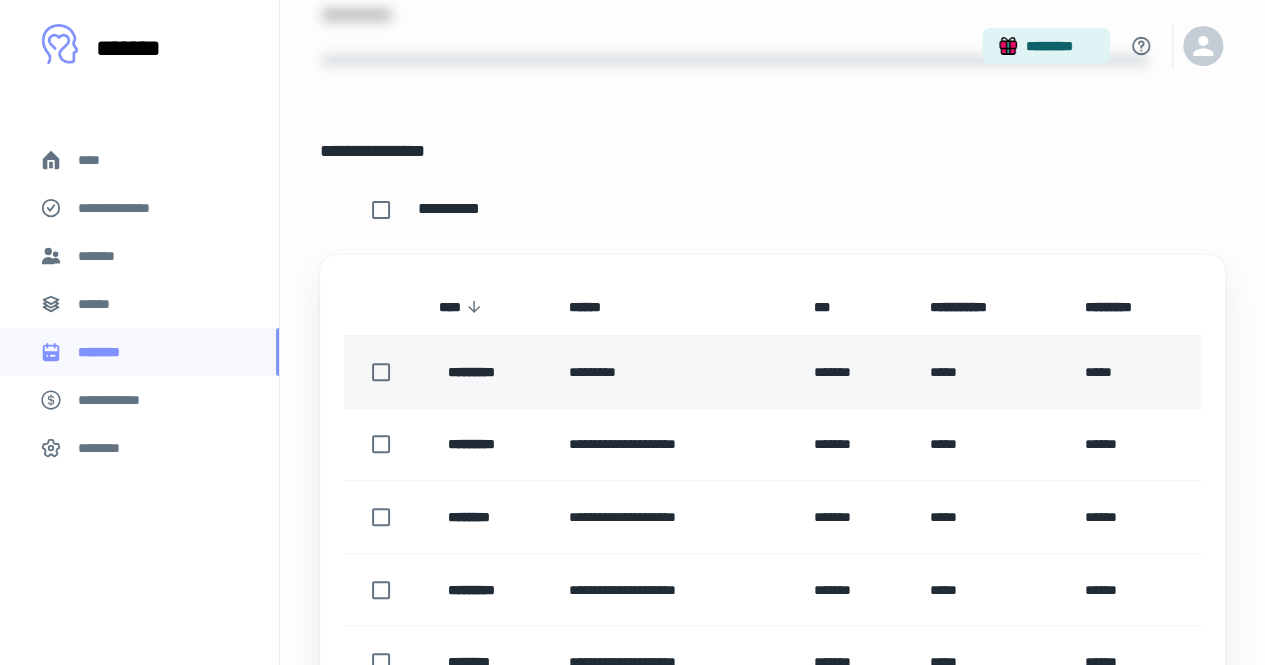 scroll, scrollTop: 120, scrollLeft: 0, axis: vertical 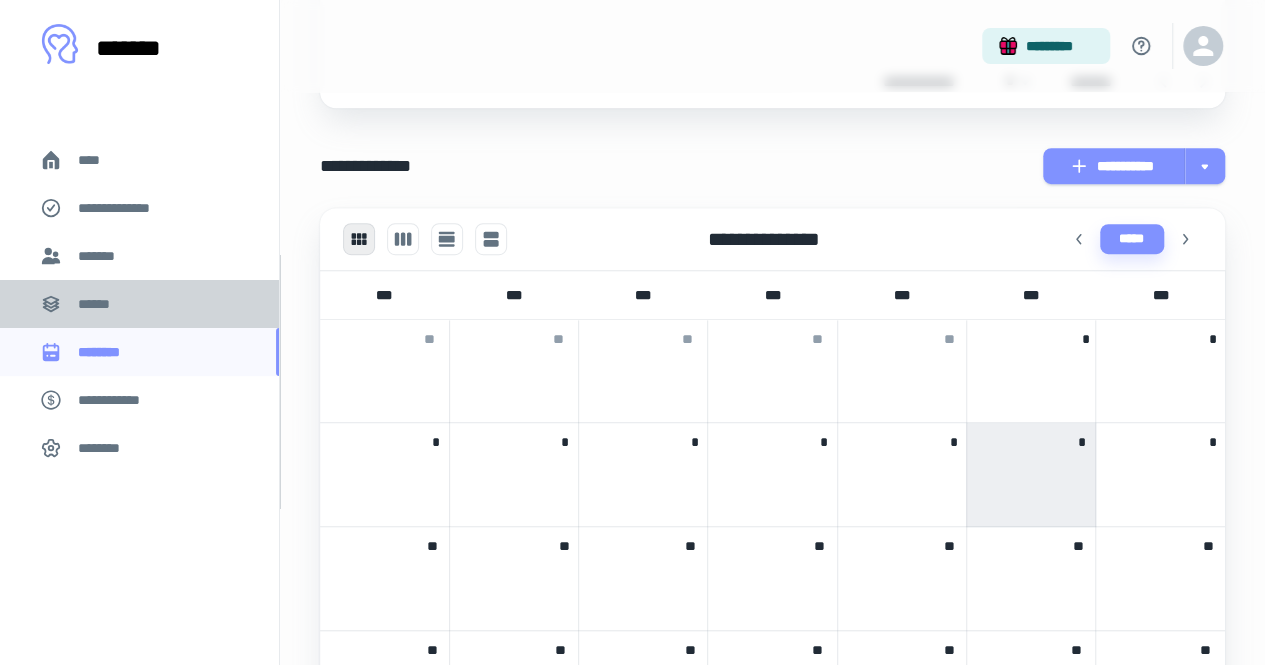 click on "******" at bounding box center (100, 304) 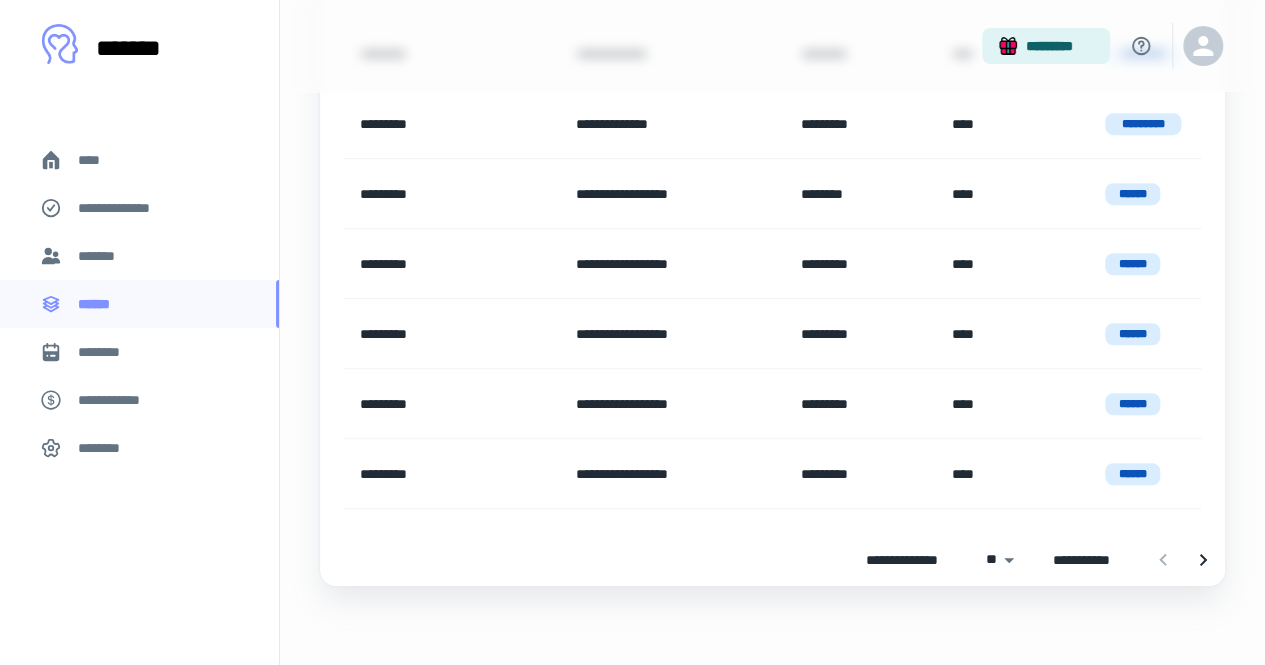 scroll, scrollTop: 0, scrollLeft: 0, axis: both 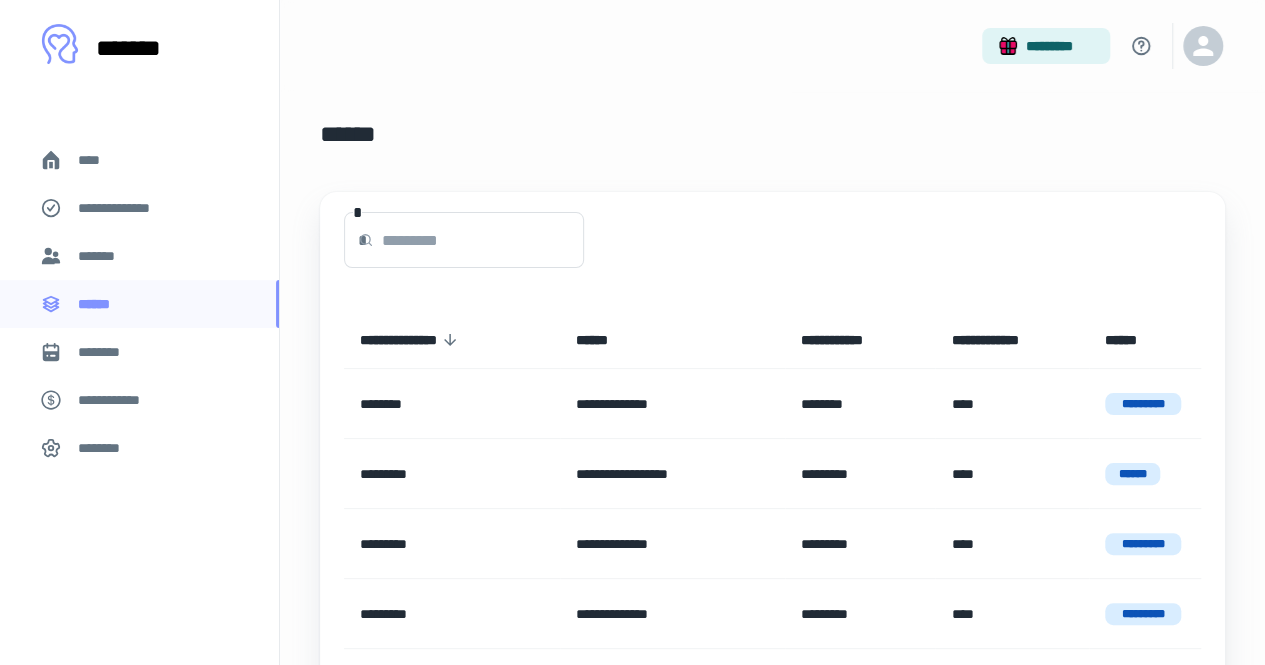 click on "********" at bounding box center [139, 352] 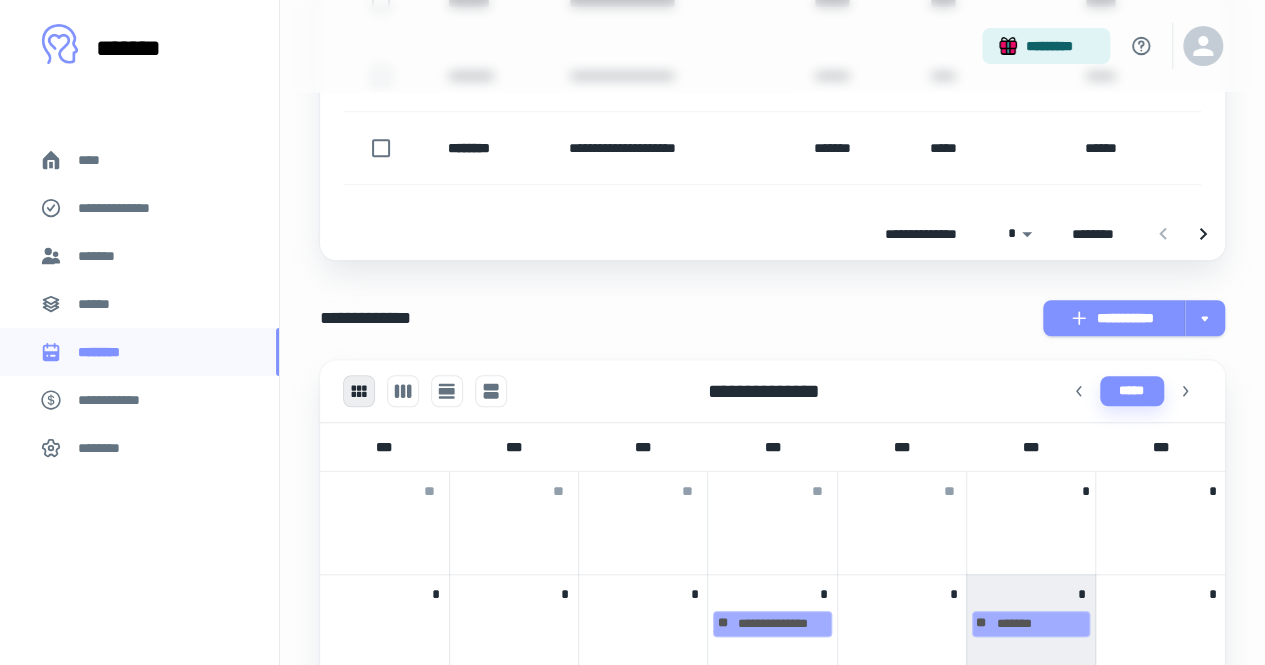 scroll, scrollTop: 871, scrollLeft: 0, axis: vertical 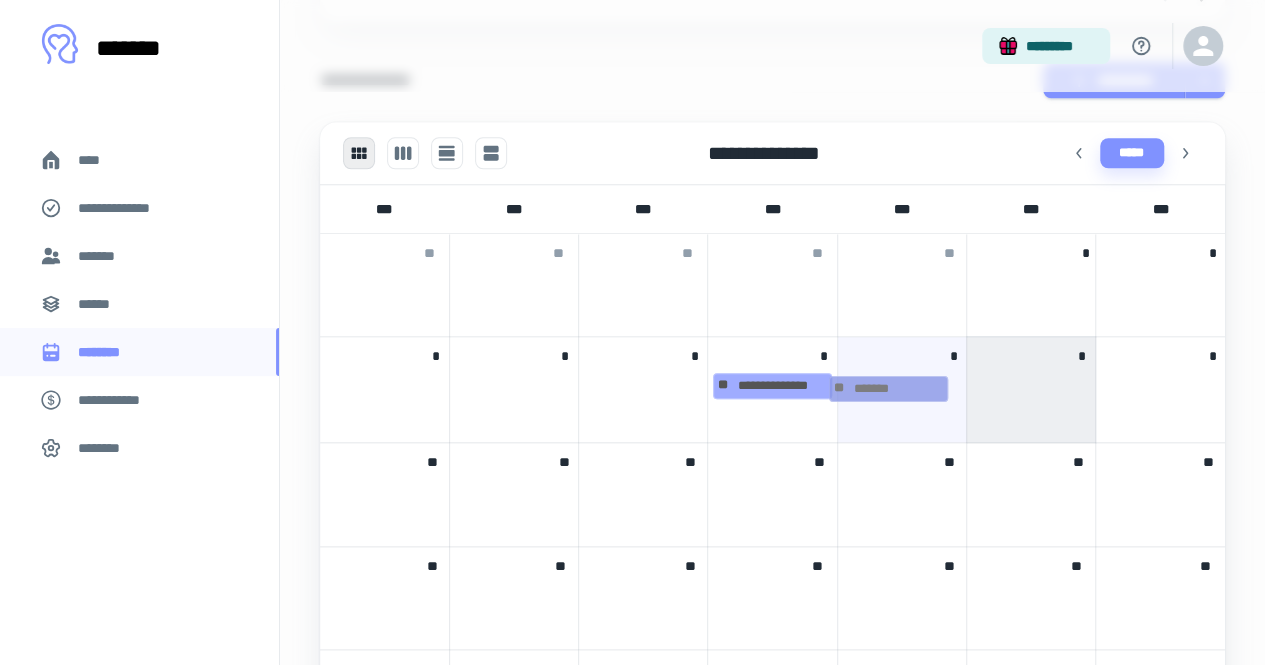 drag, startPoint x: 1056, startPoint y: 384, endPoint x: 926, endPoint y: 387, distance: 130.0346 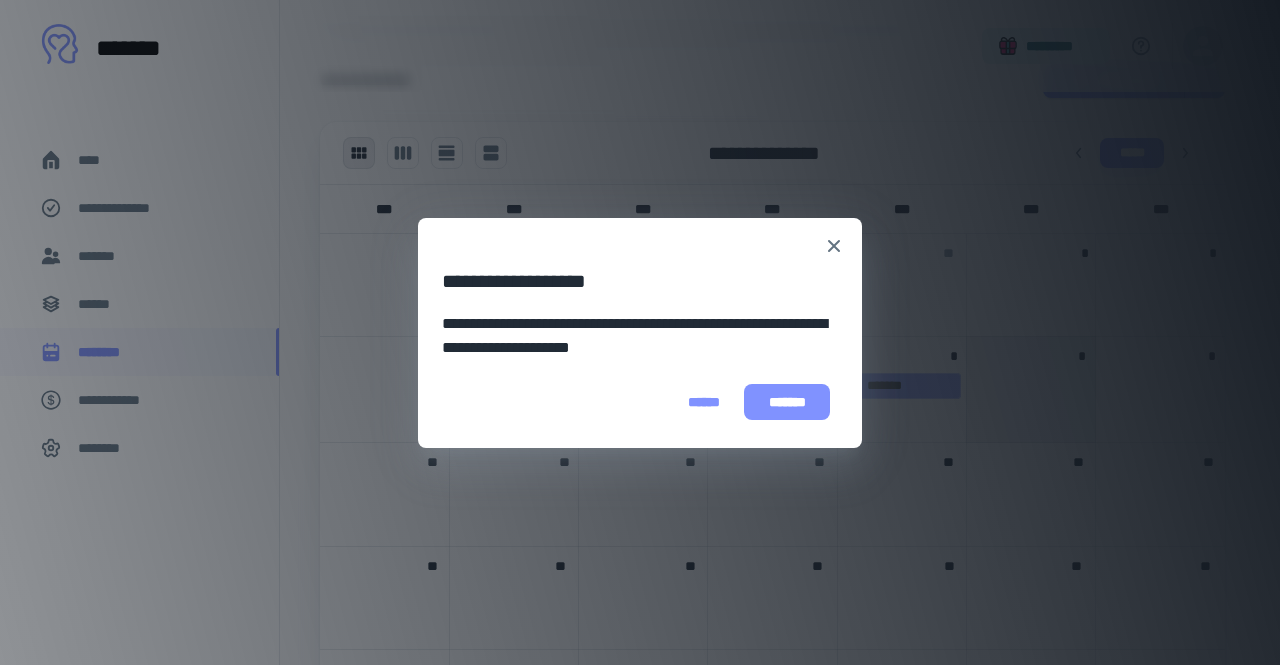 click on "*******" at bounding box center [787, 402] 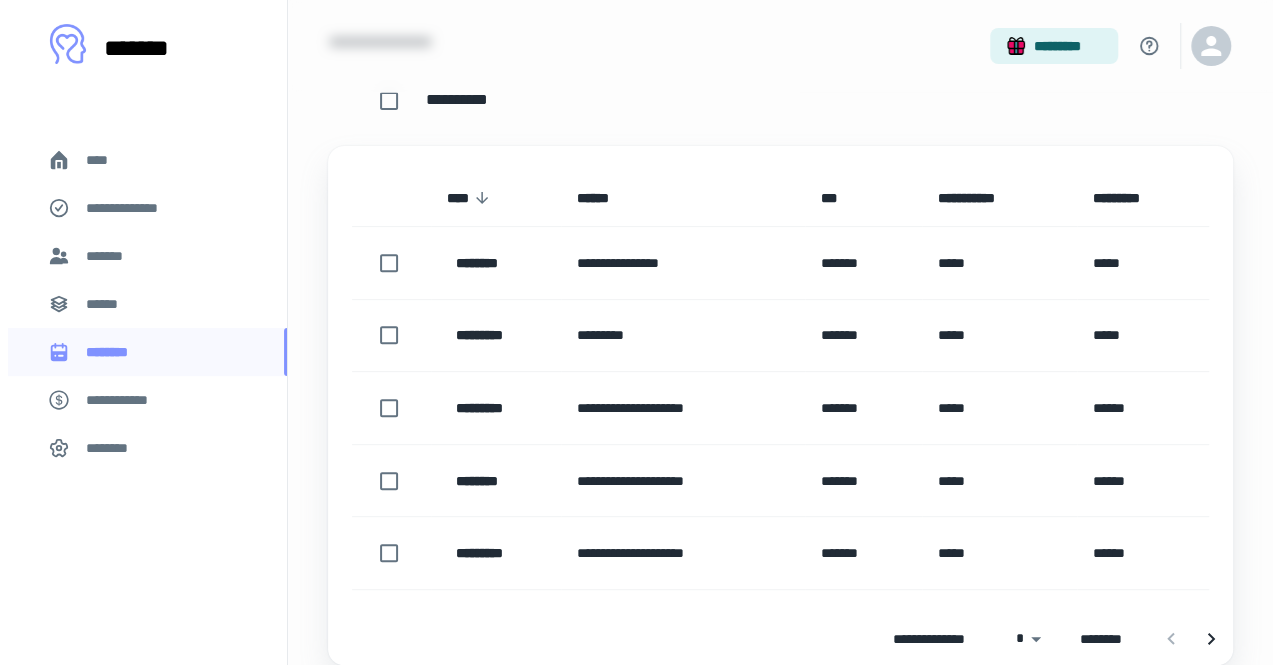 scroll, scrollTop: 230, scrollLeft: 0, axis: vertical 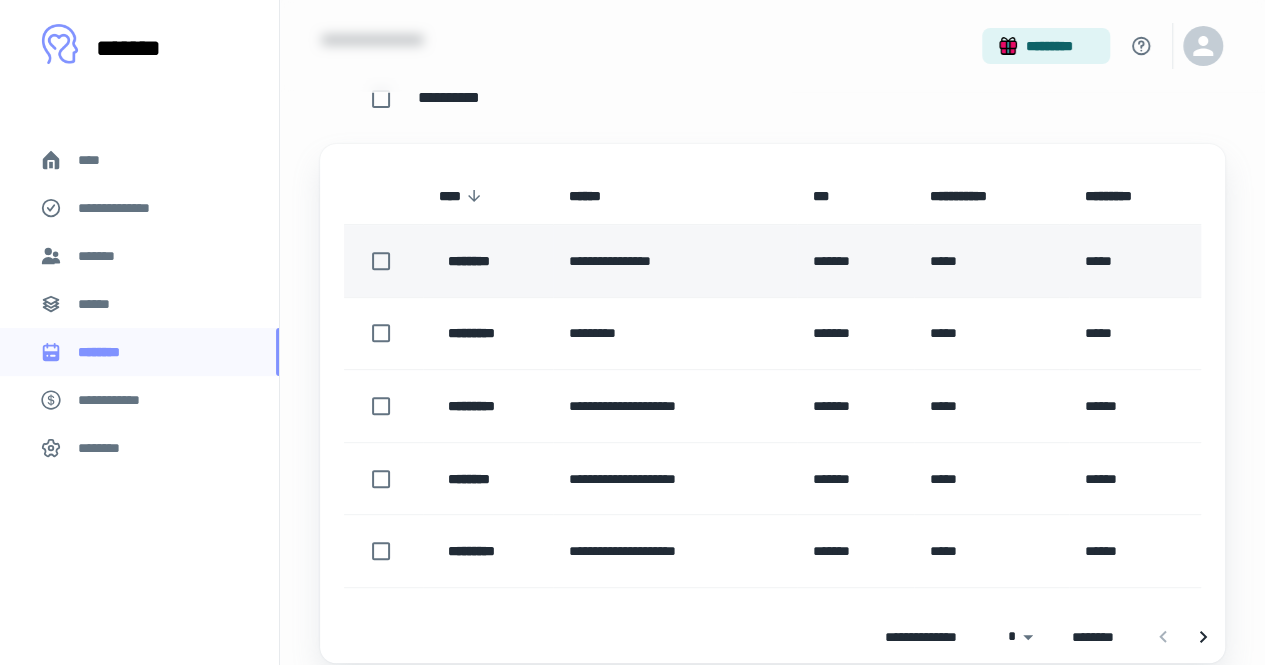 click on "*******" at bounding box center [855, 261] 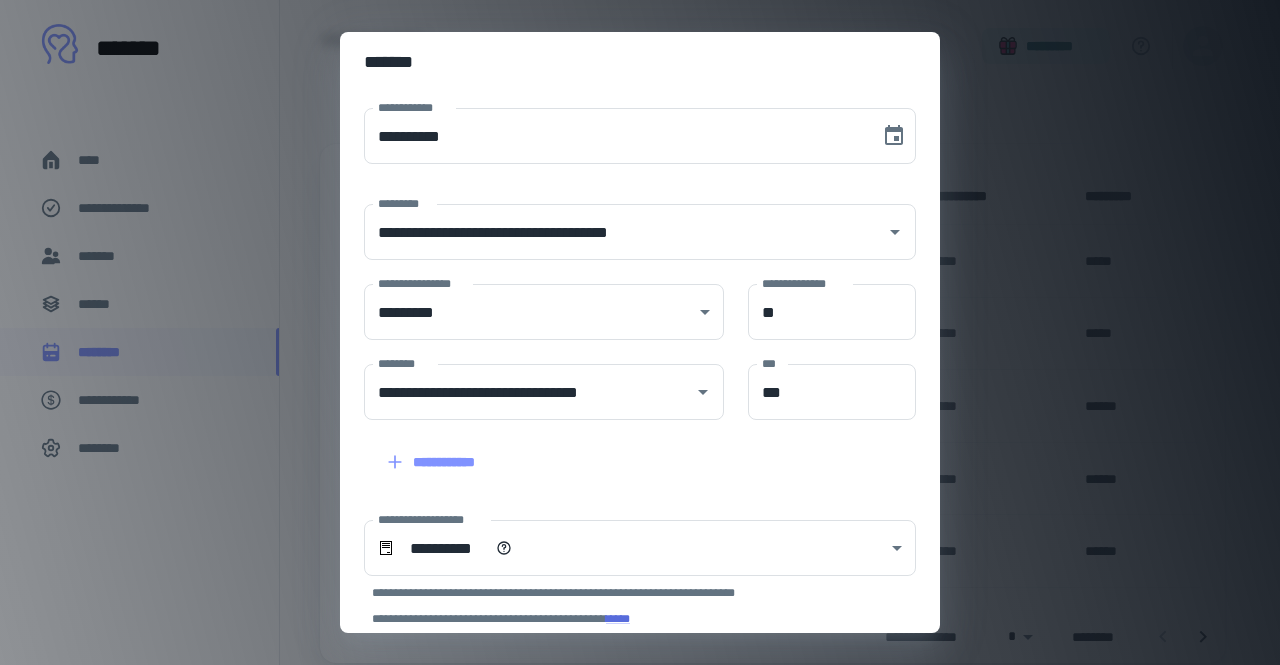 scroll, scrollTop: 172, scrollLeft: 0, axis: vertical 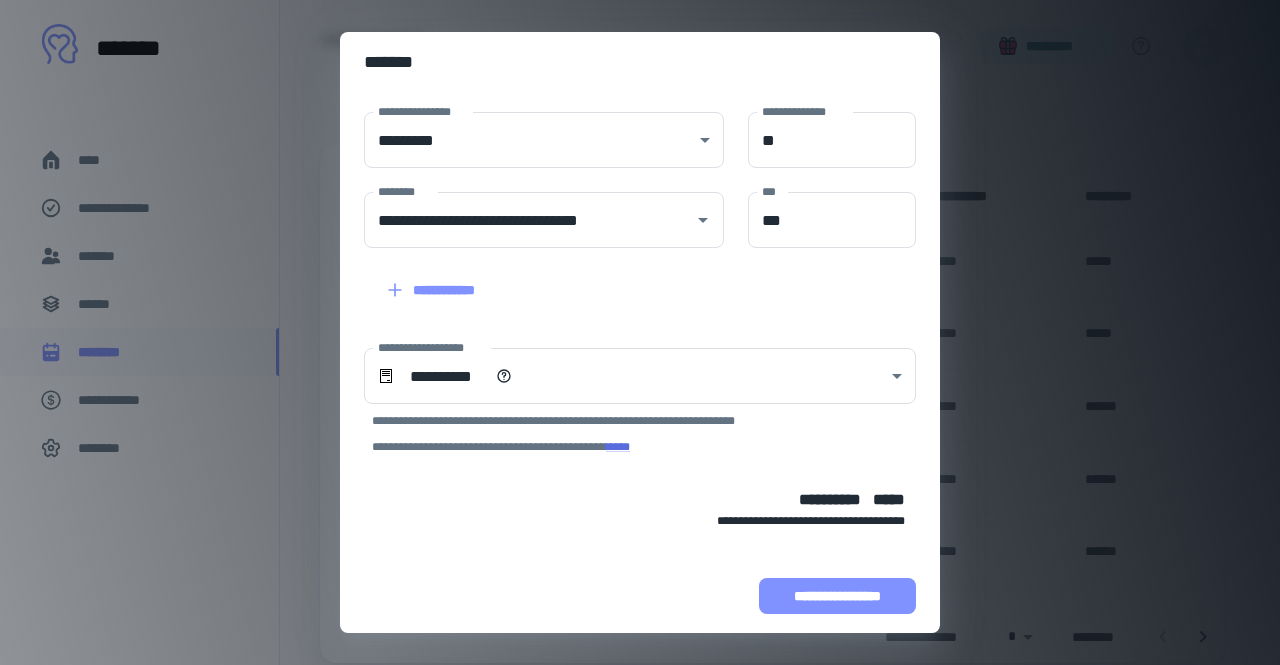 click on "**********" at bounding box center [837, 596] 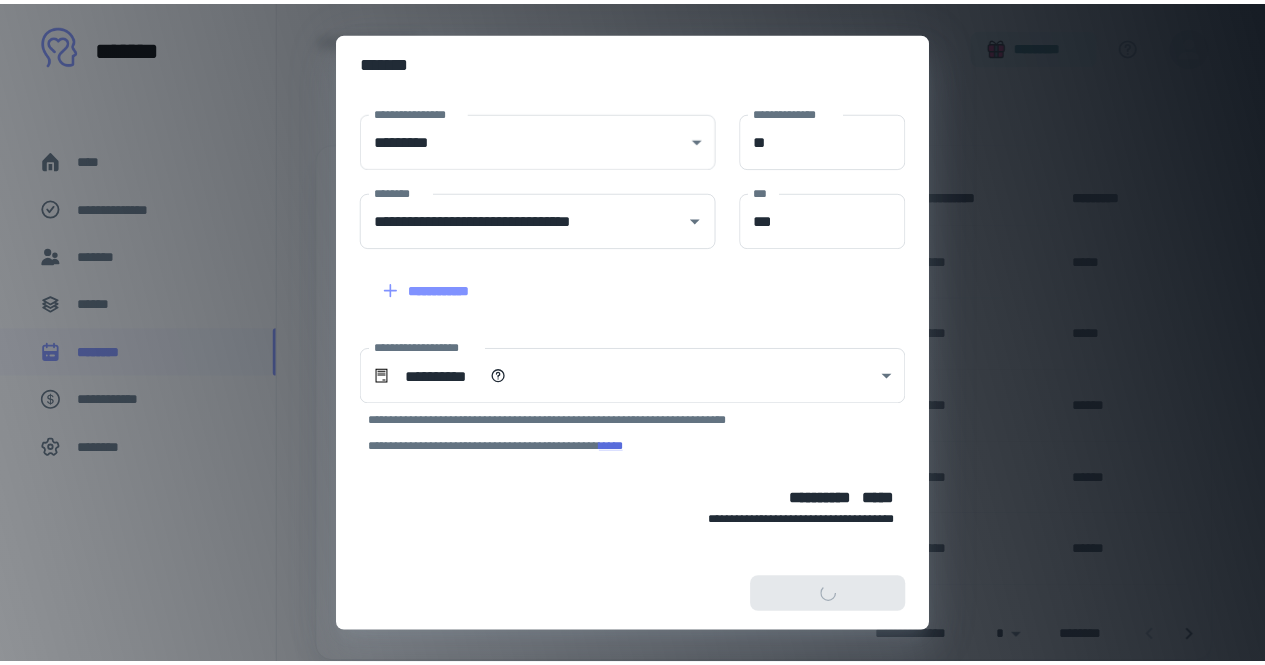 scroll, scrollTop: 298, scrollLeft: 0, axis: vertical 